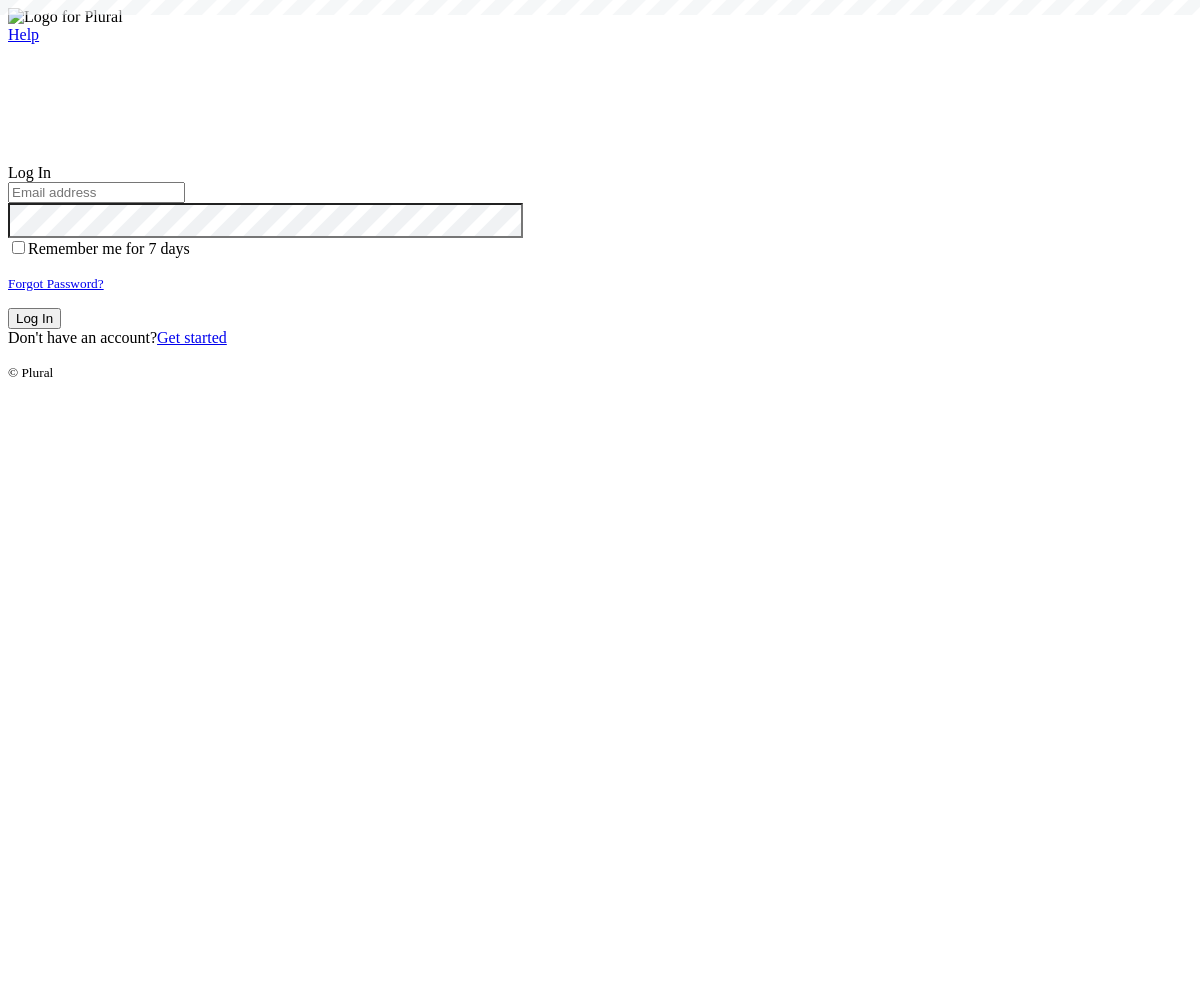scroll, scrollTop: 0, scrollLeft: 0, axis: both 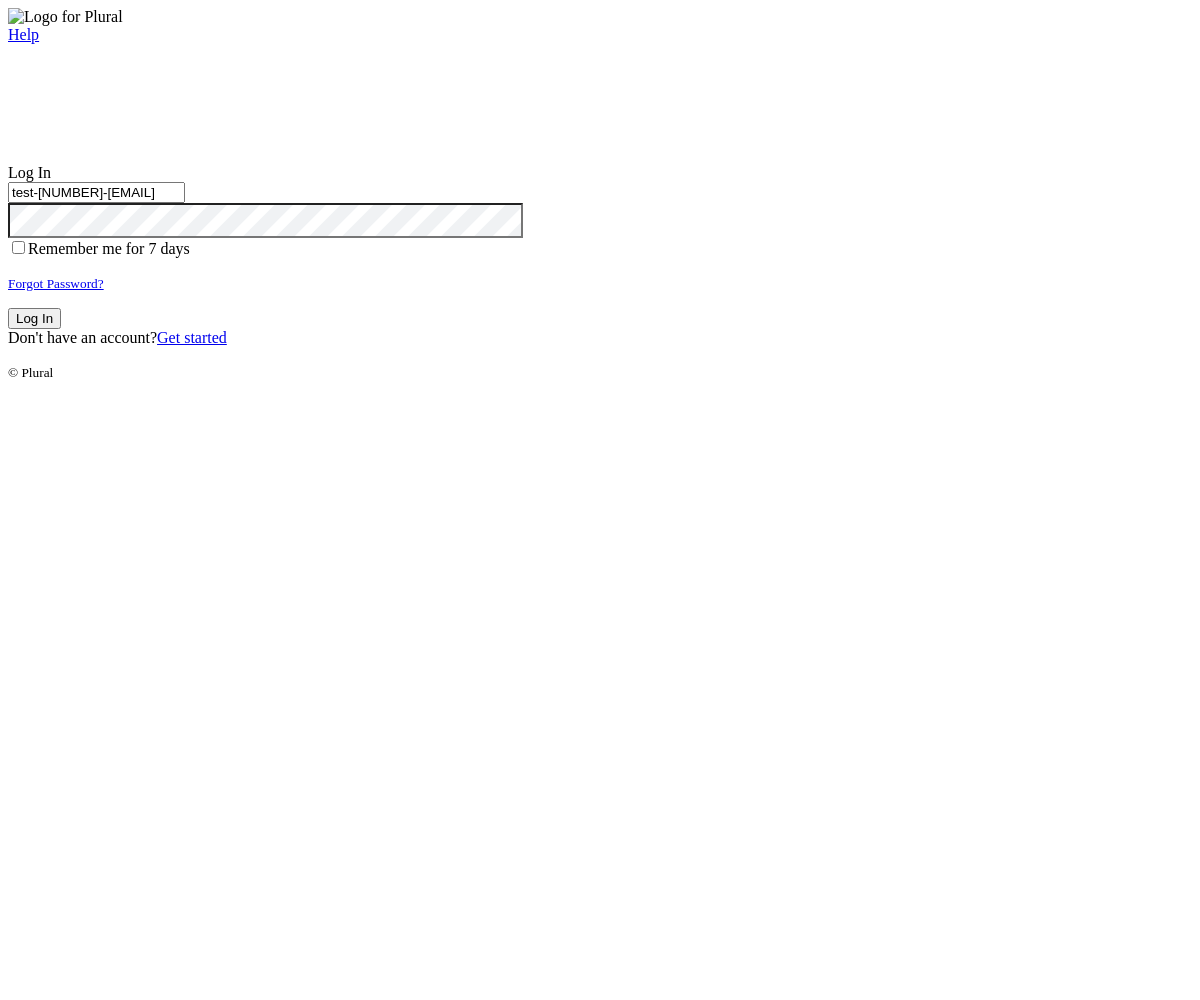 type on "test-1754455397-3@civiceagle.com" 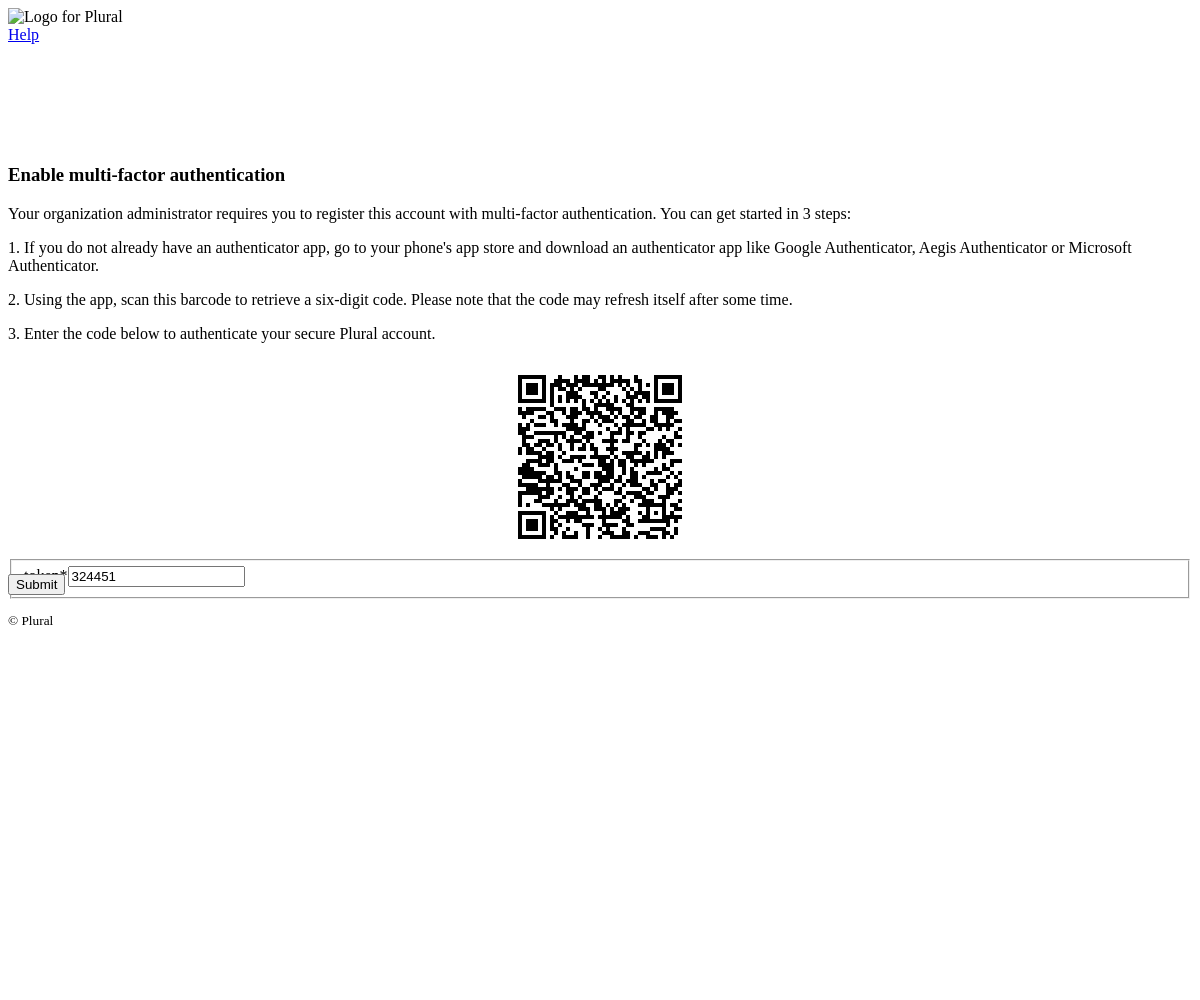 type on "324451" 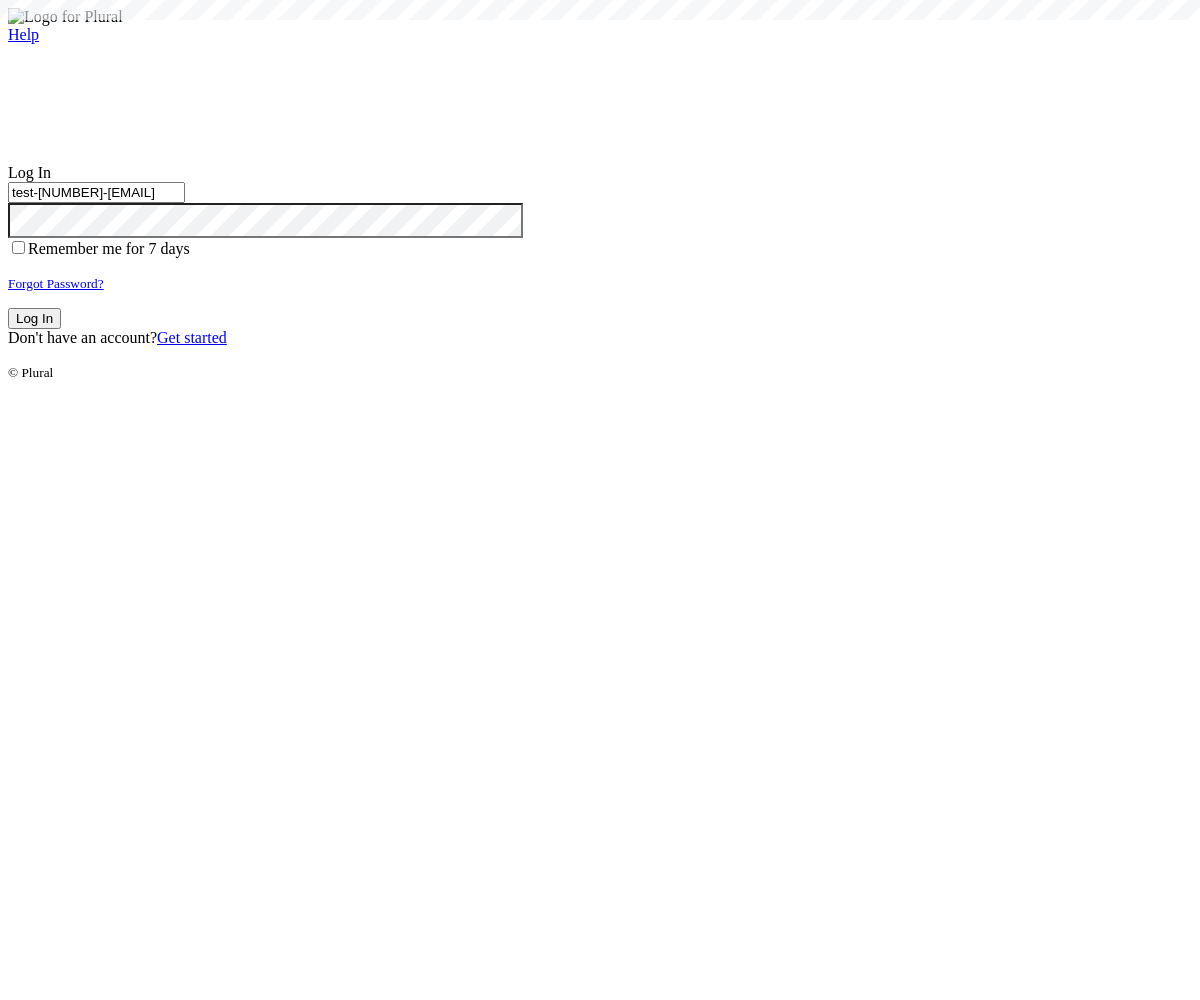 click on "Log In" at bounding box center (34, 318) 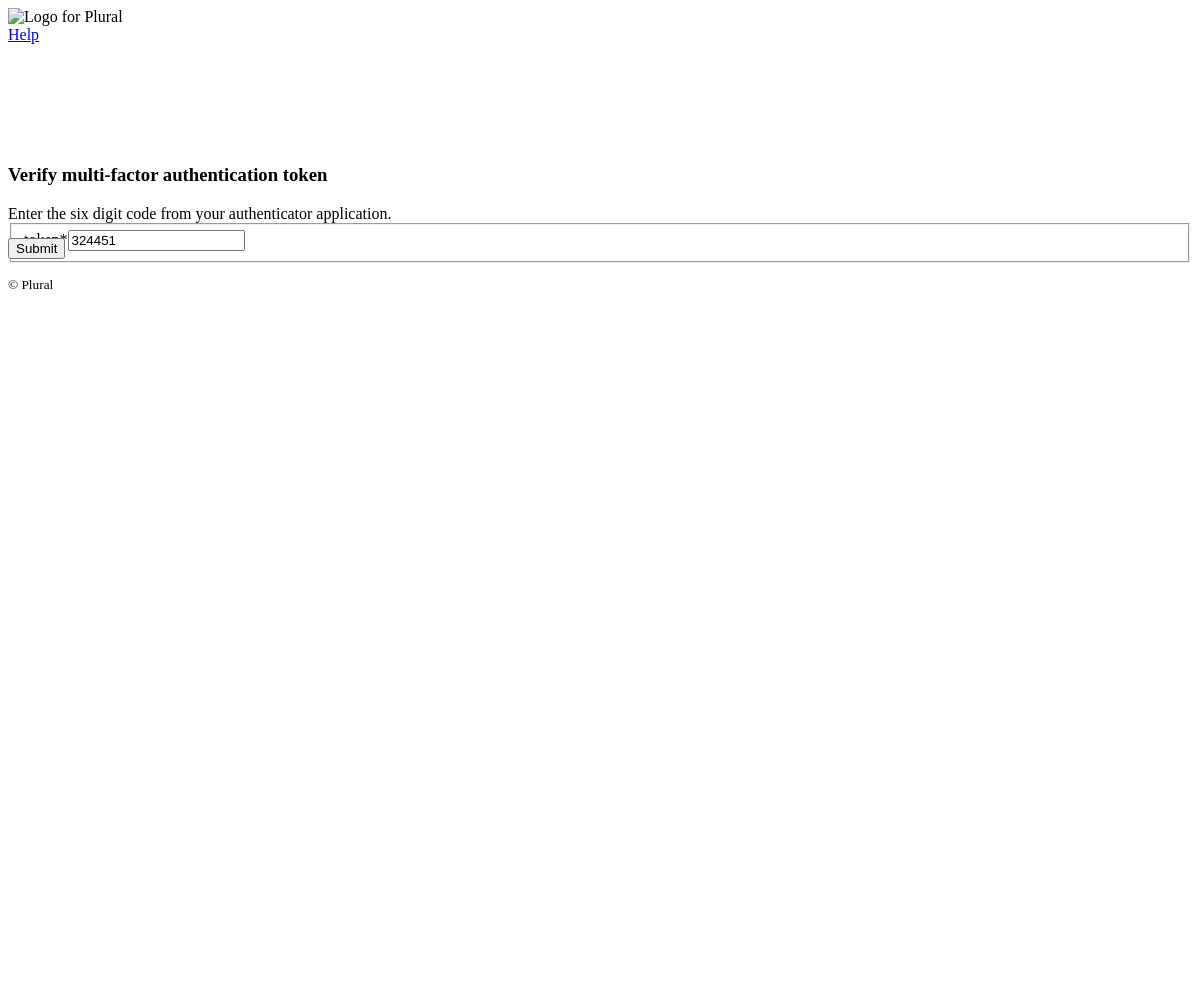type on "324451" 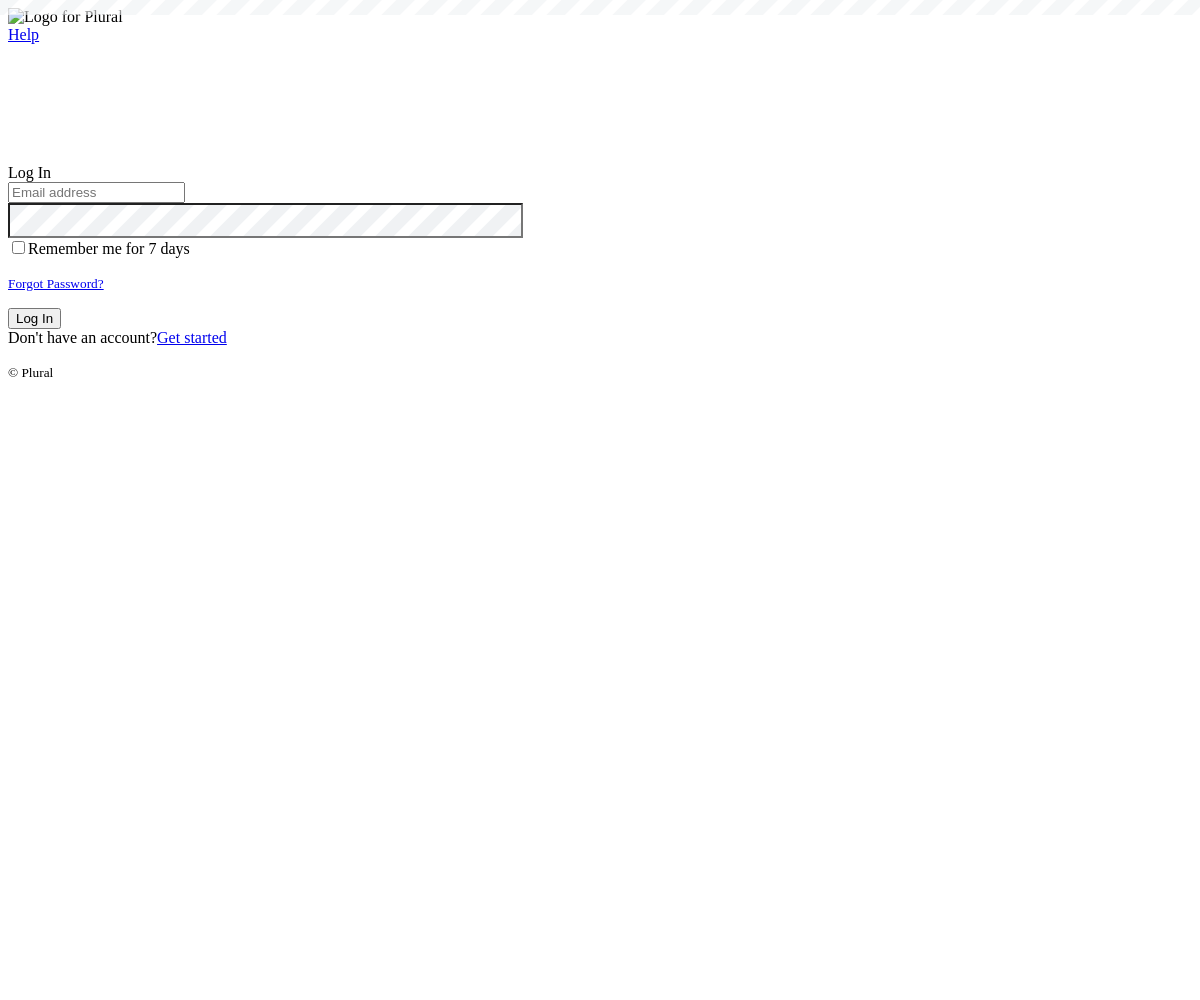 scroll, scrollTop: 0, scrollLeft: 0, axis: both 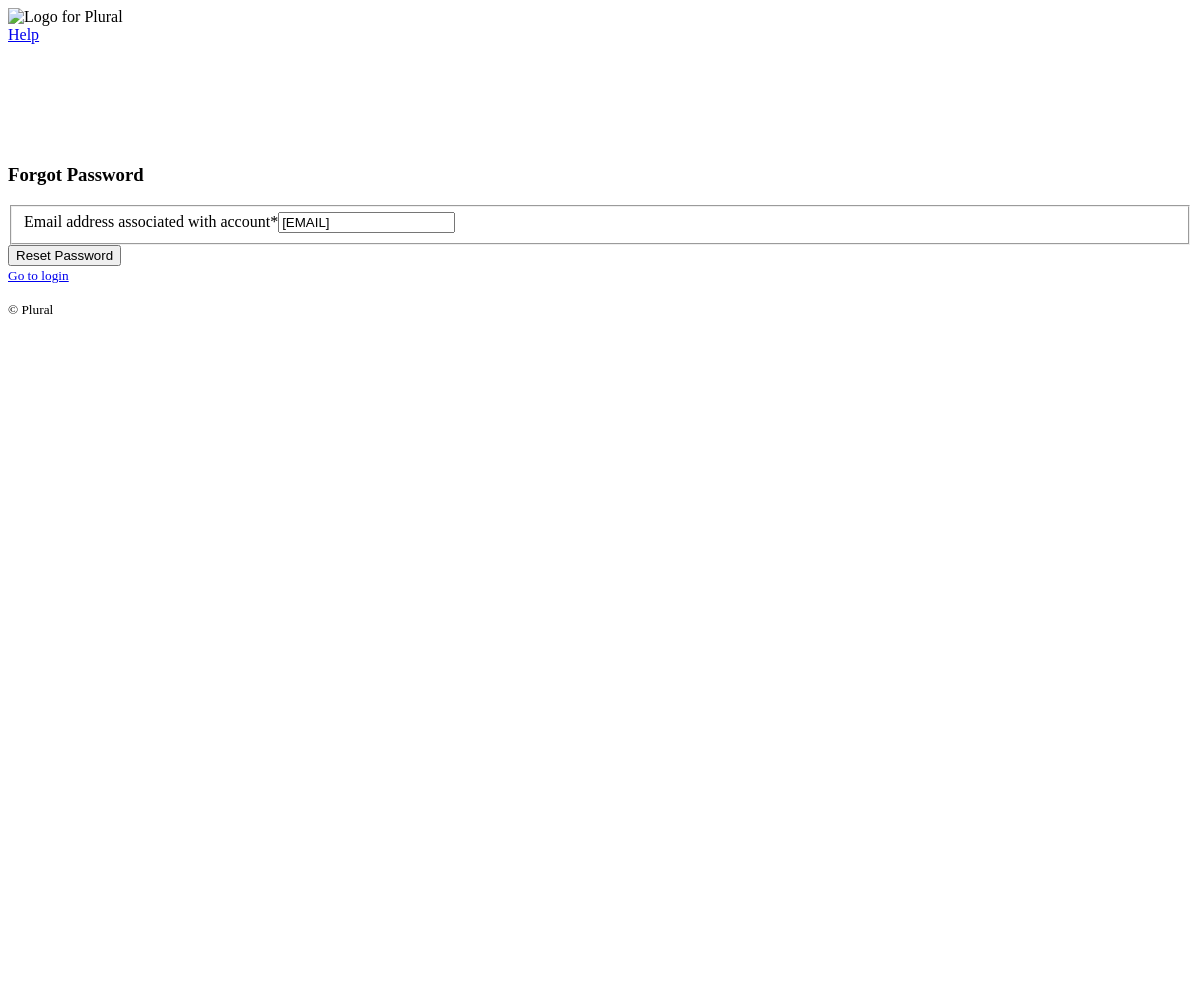 type on "[EMAIL]" 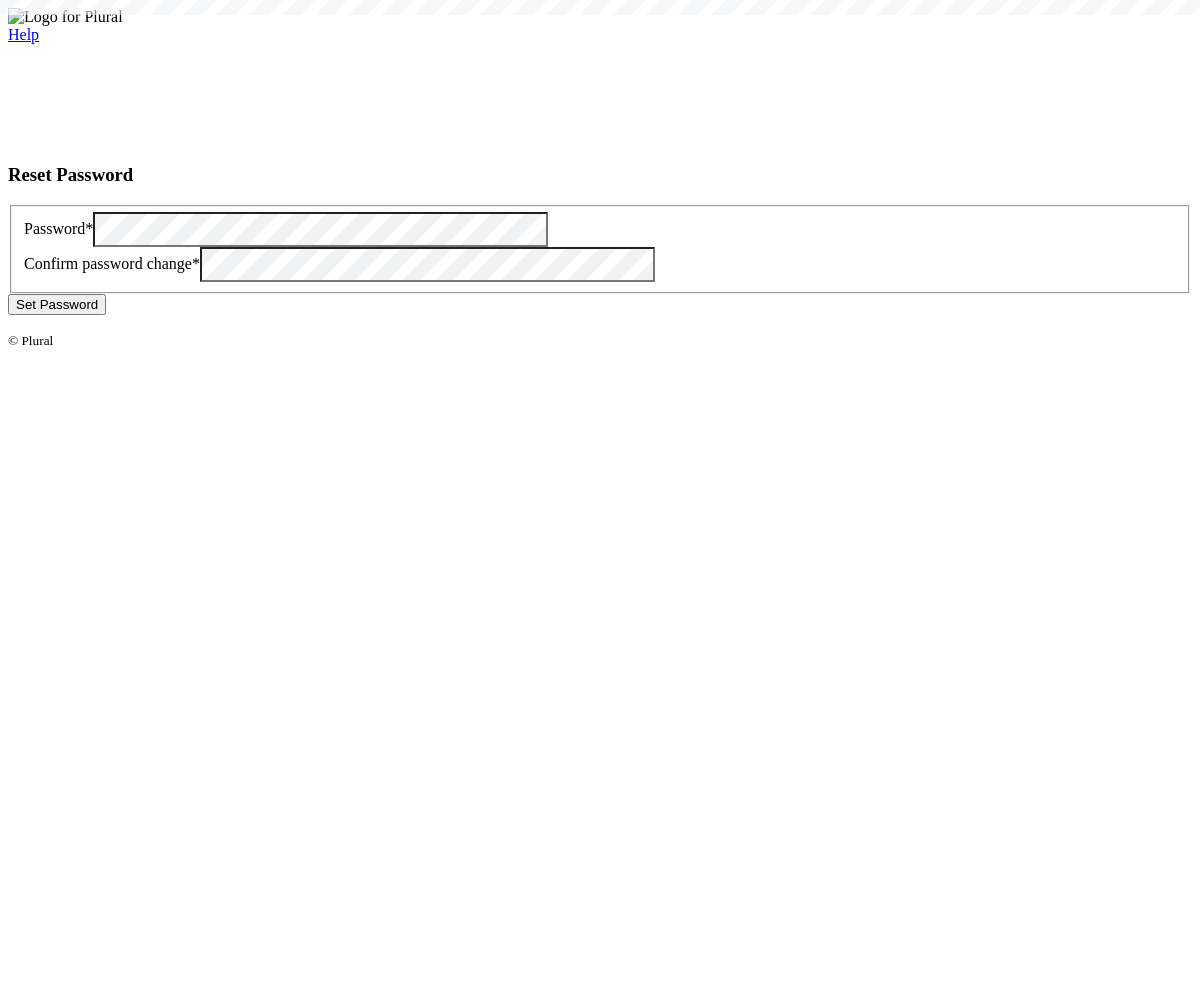 scroll, scrollTop: 0, scrollLeft: 0, axis: both 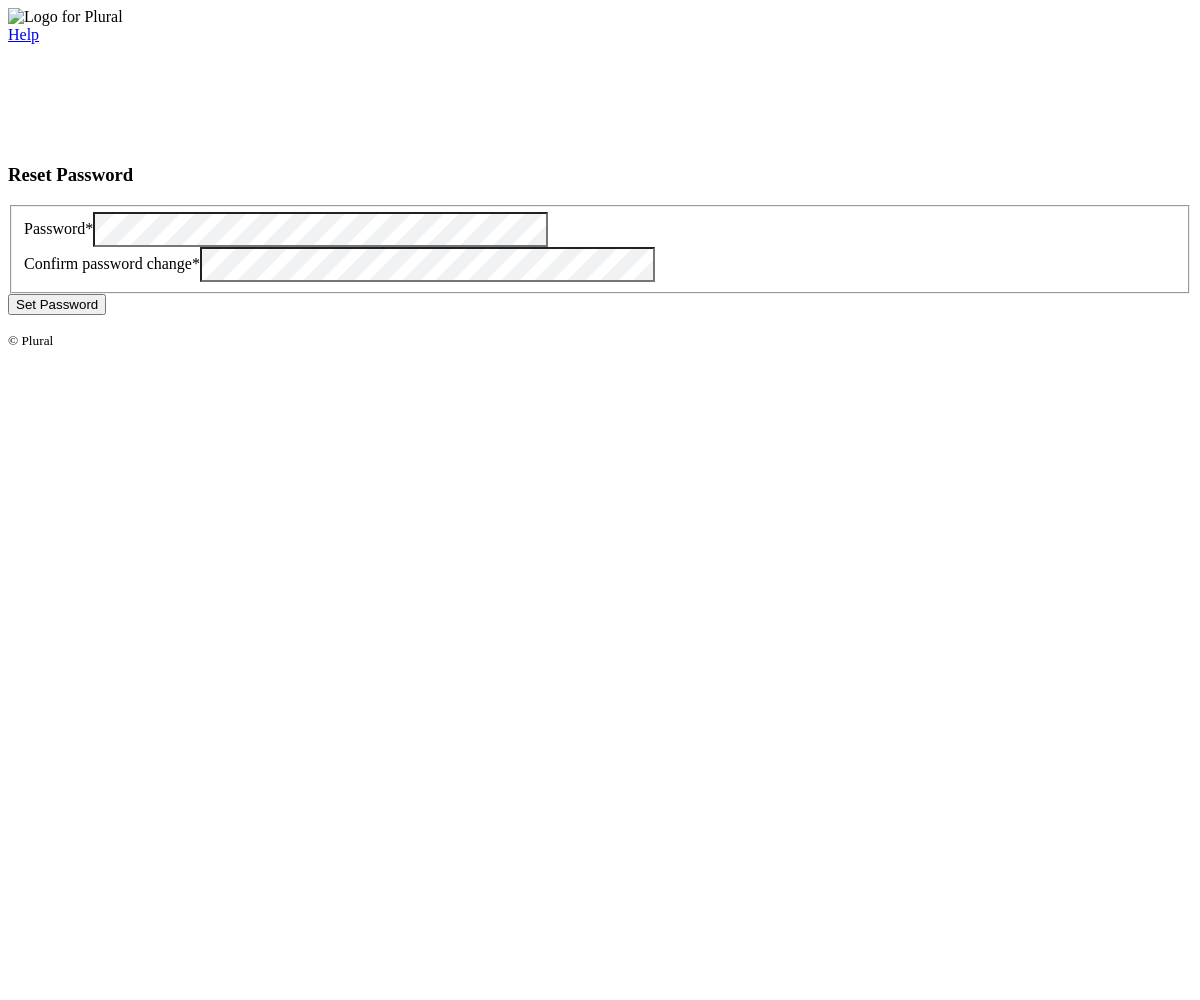 click on "Set Password" at bounding box center [57, 304] 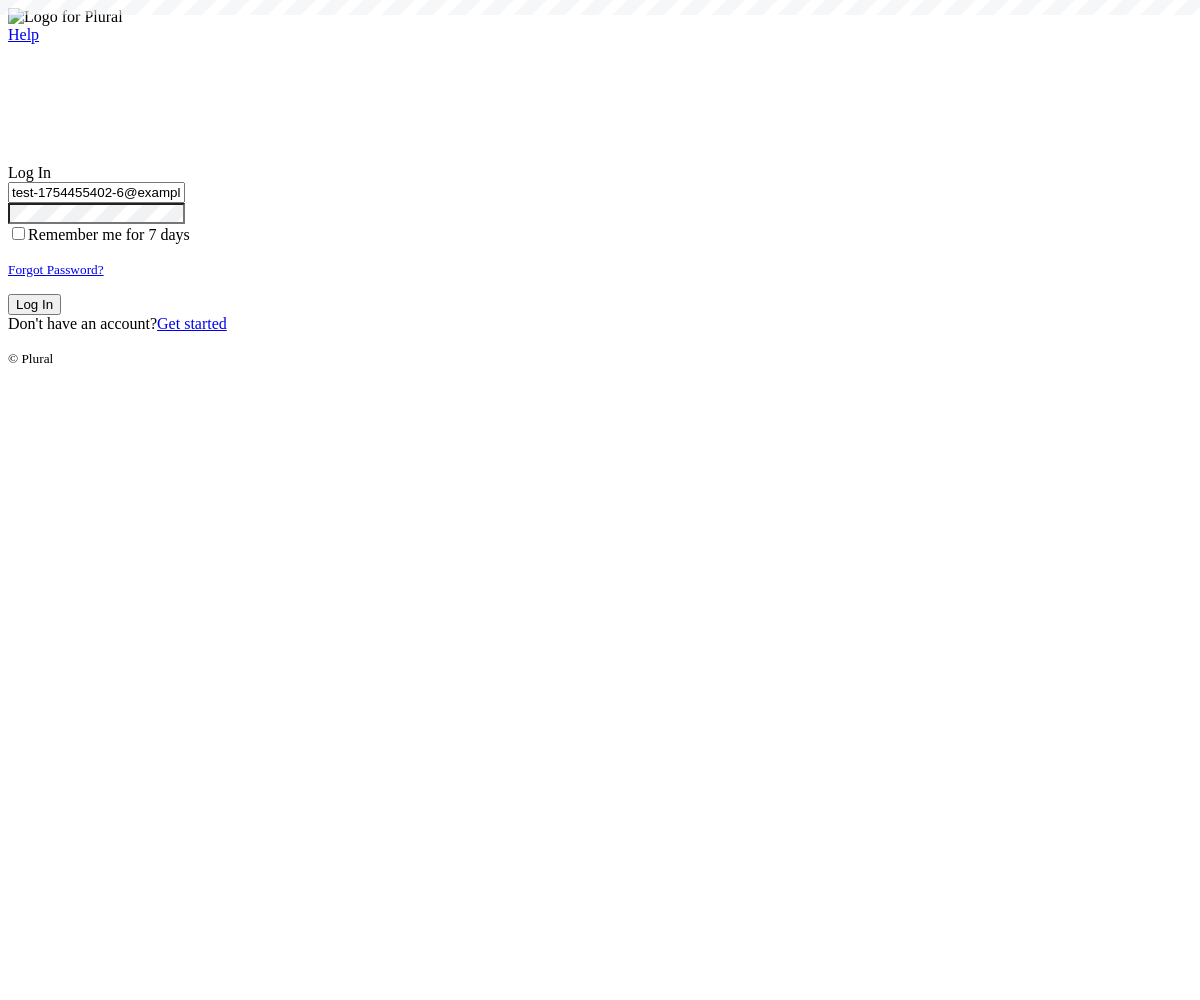 type on "test-1754455402-6@example.com" 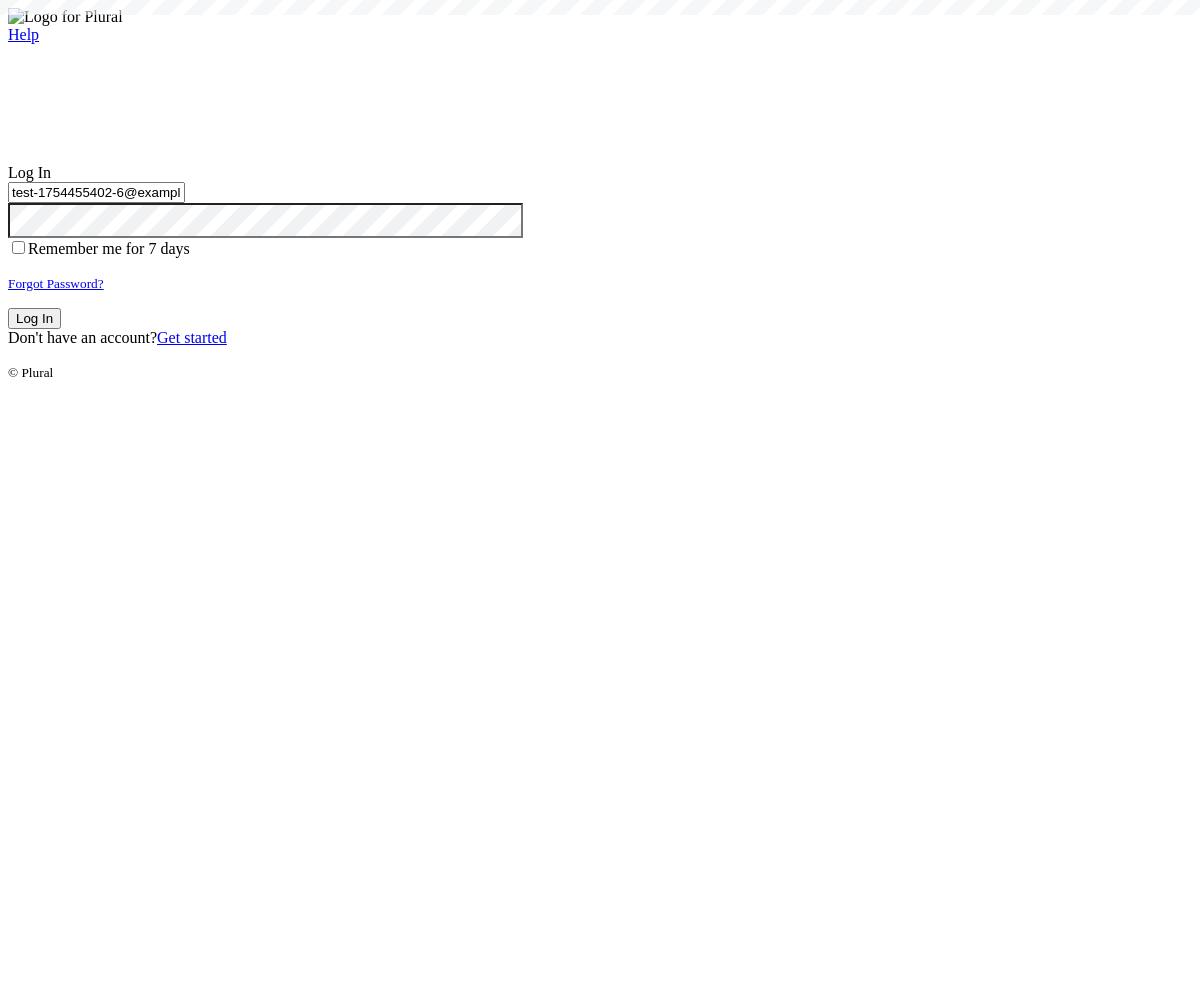scroll, scrollTop: 0, scrollLeft: 0, axis: both 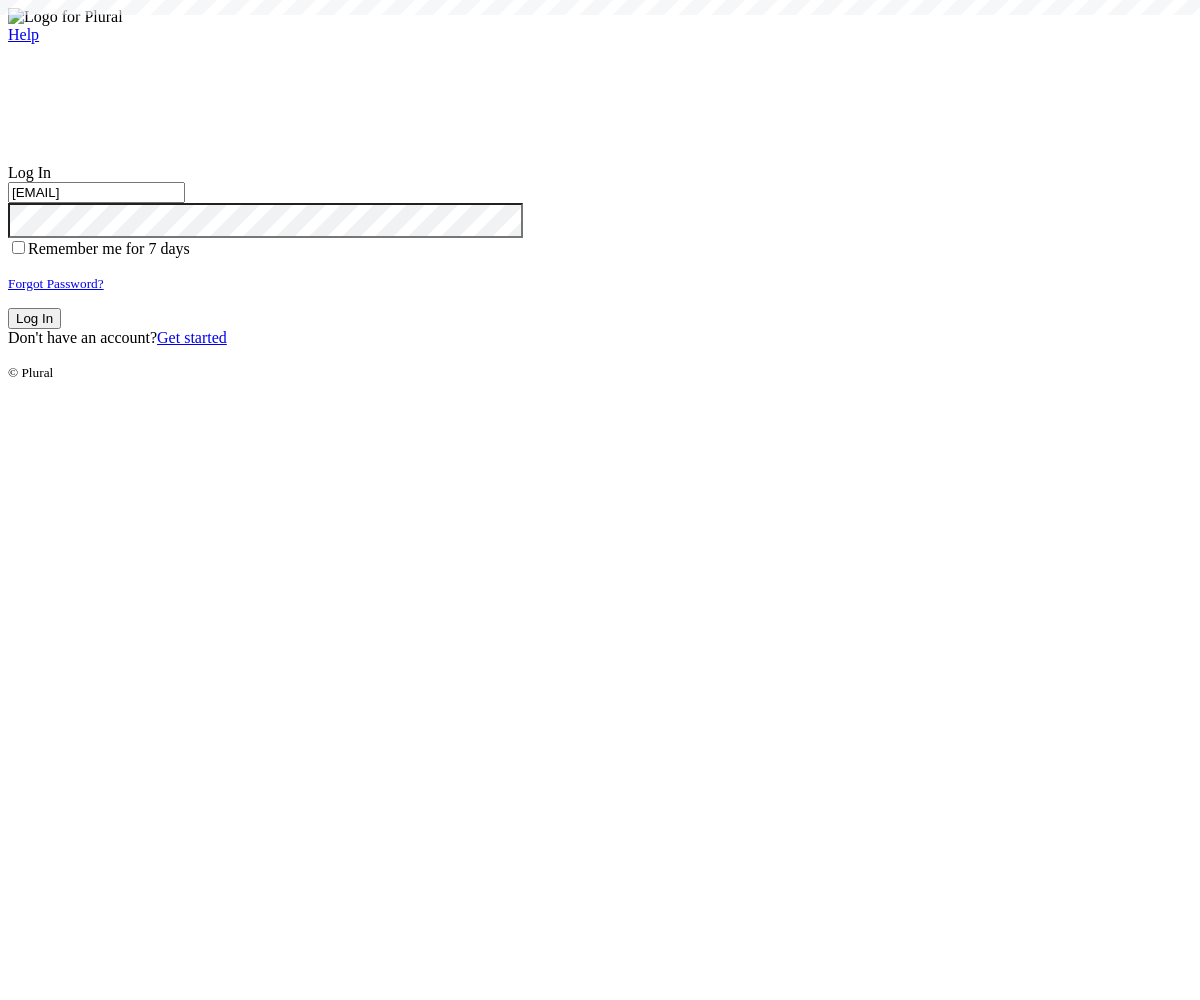 type on "[EMAIL]" 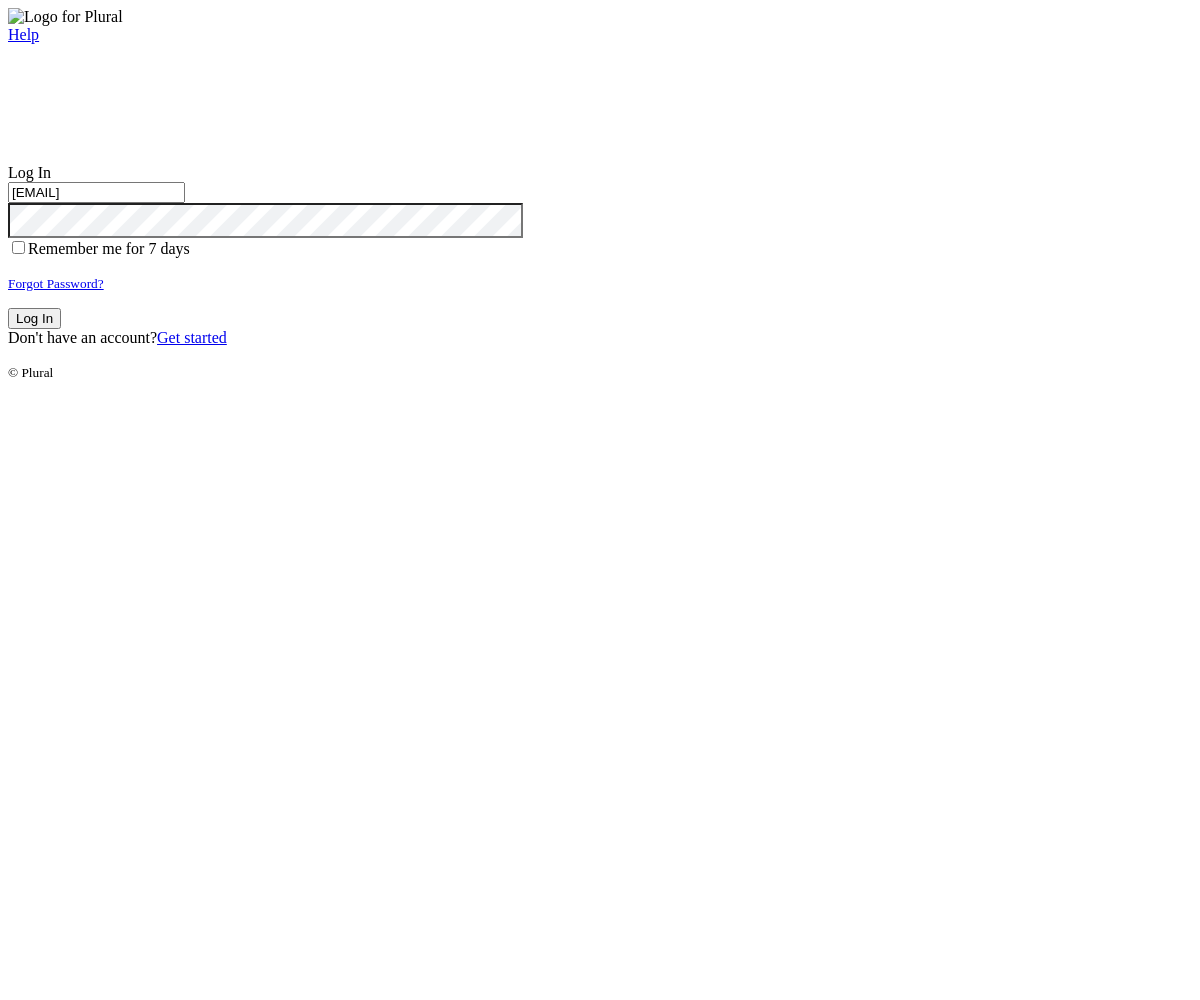 click on "Log In" at bounding box center (34, 318) 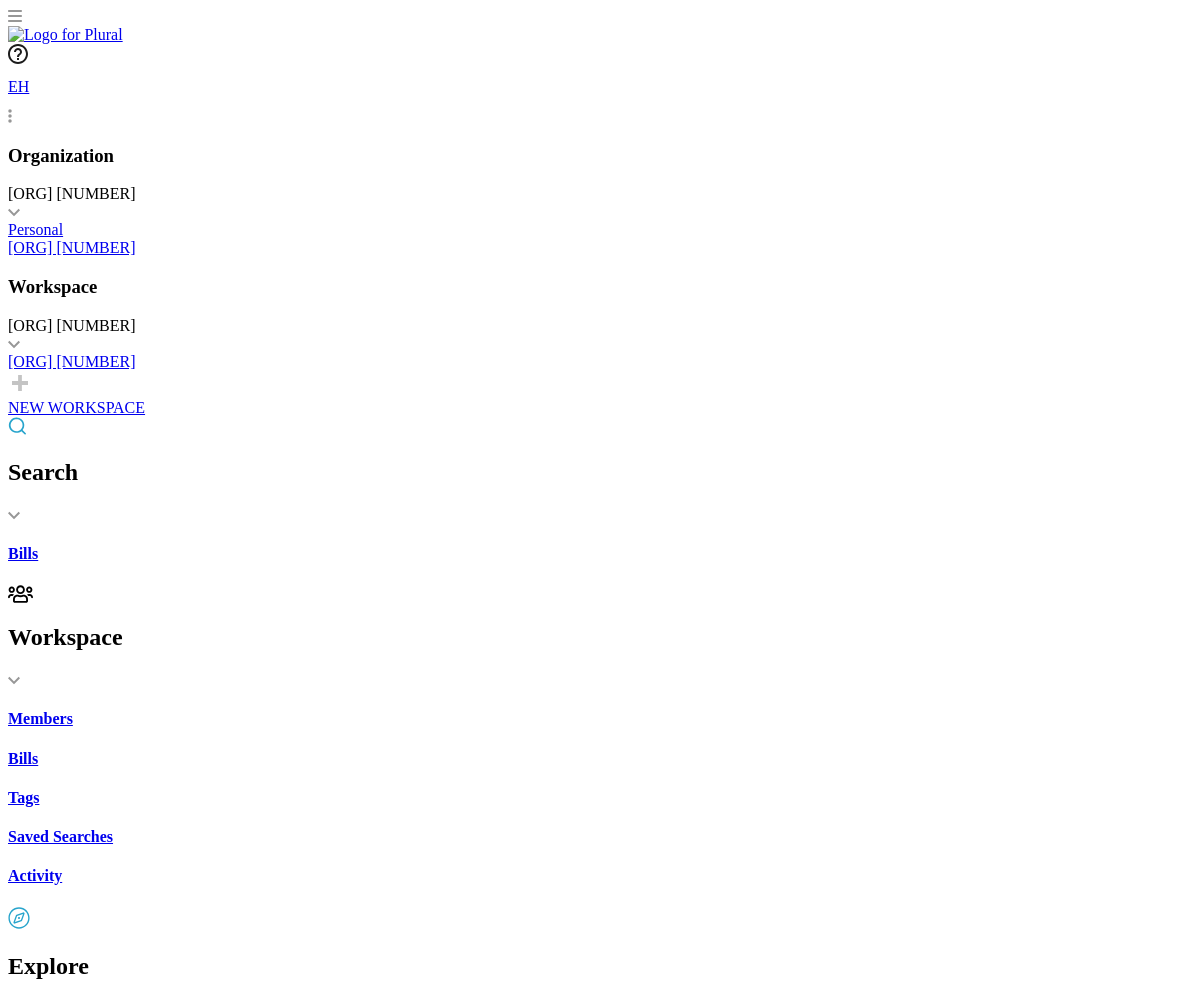 click on "California Financing Law: enforcement and penalties." at bounding box center (600, 2225) 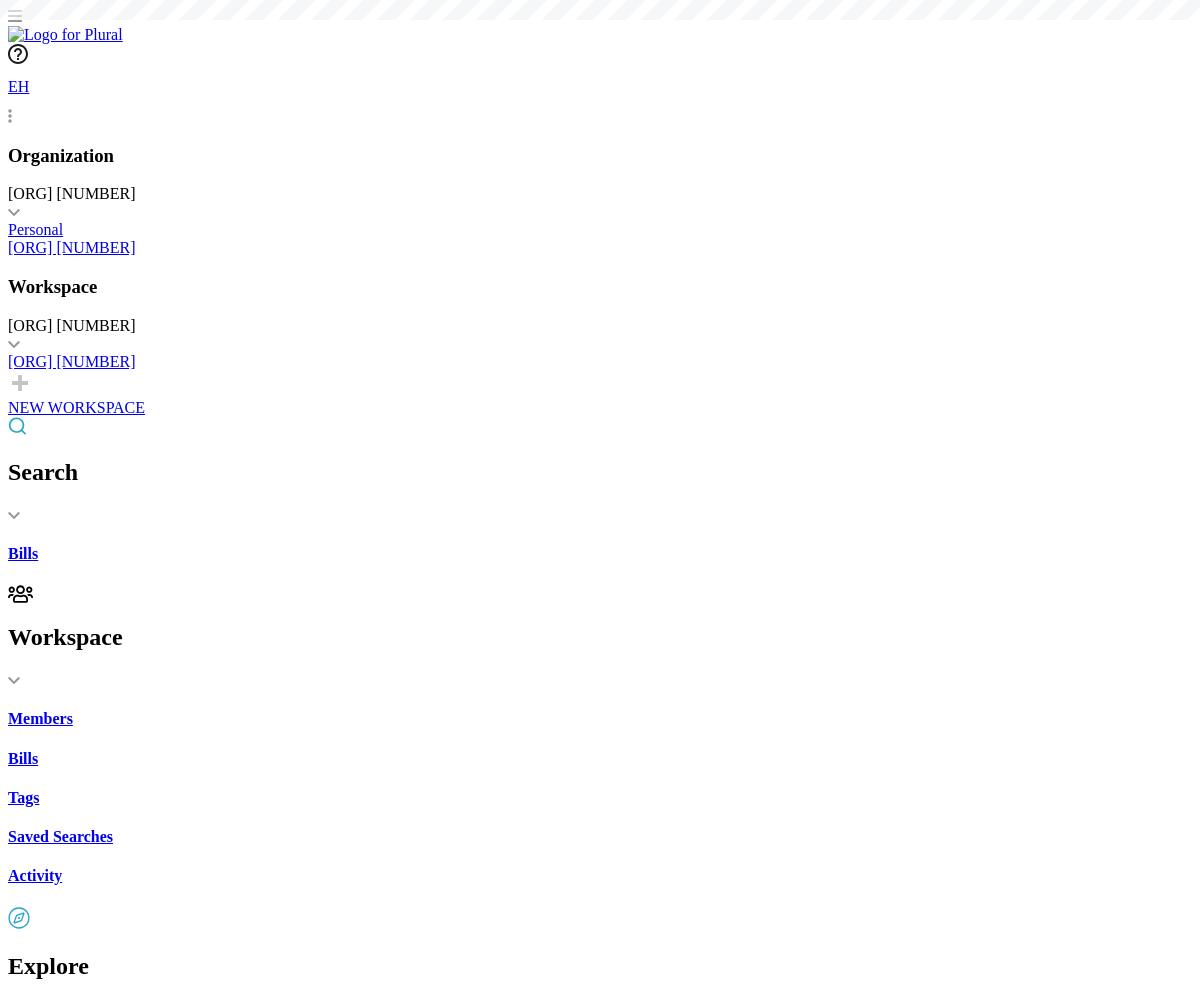 click on "Share" at bounding box center (47, 1707) 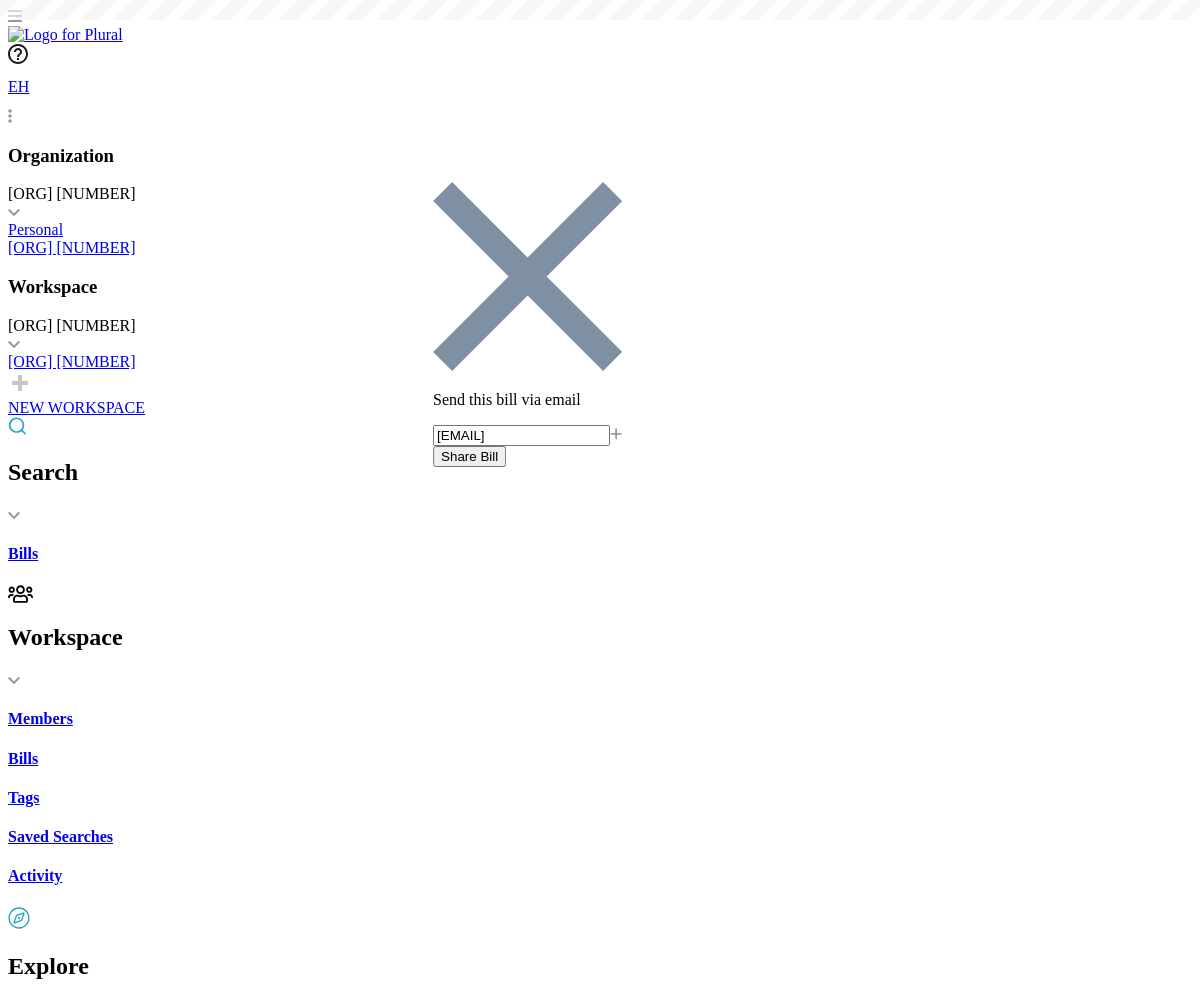 type on "[EMAIL]" 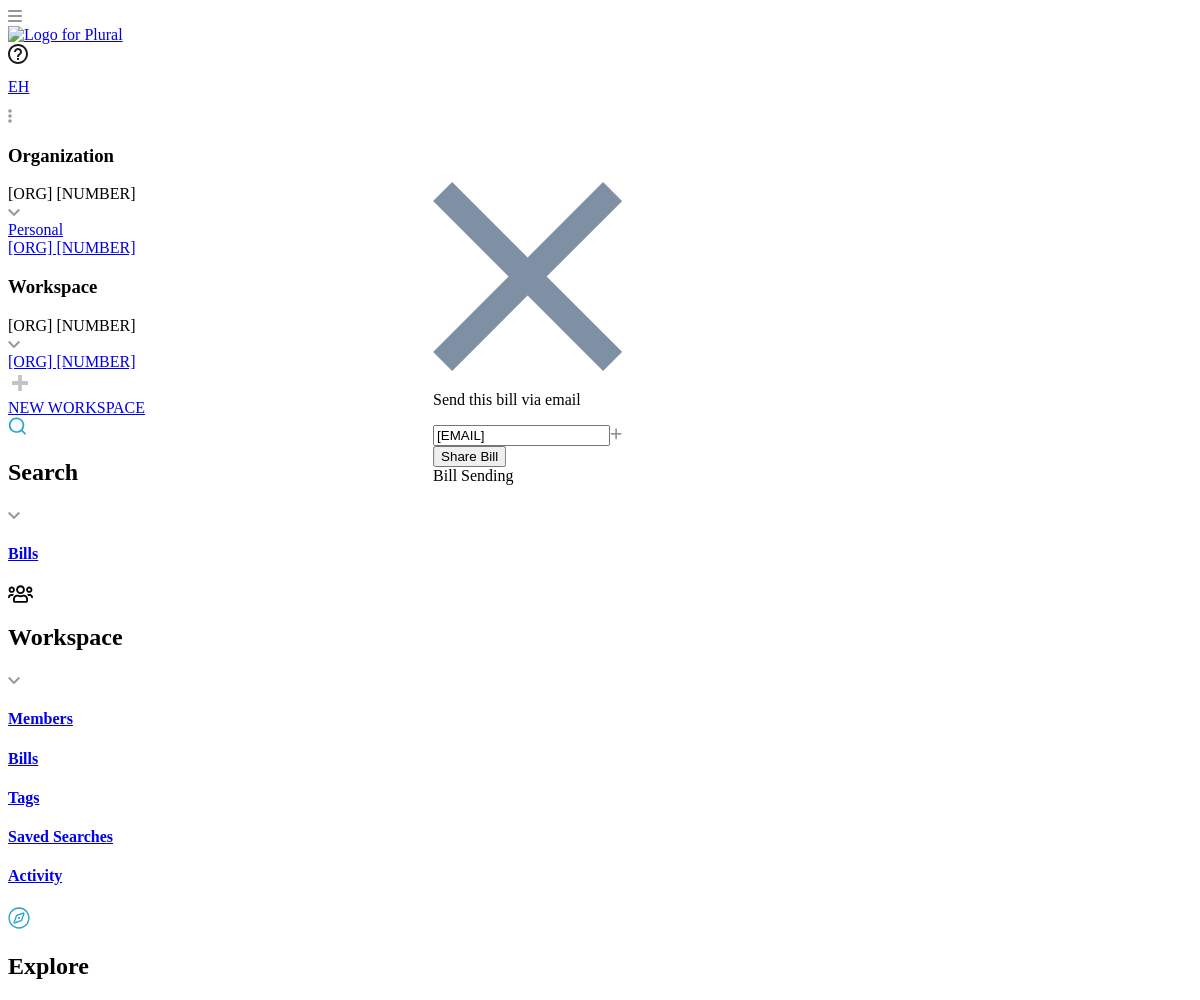 scroll, scrollTop: 0, scrollLeft: 0, axis: both 